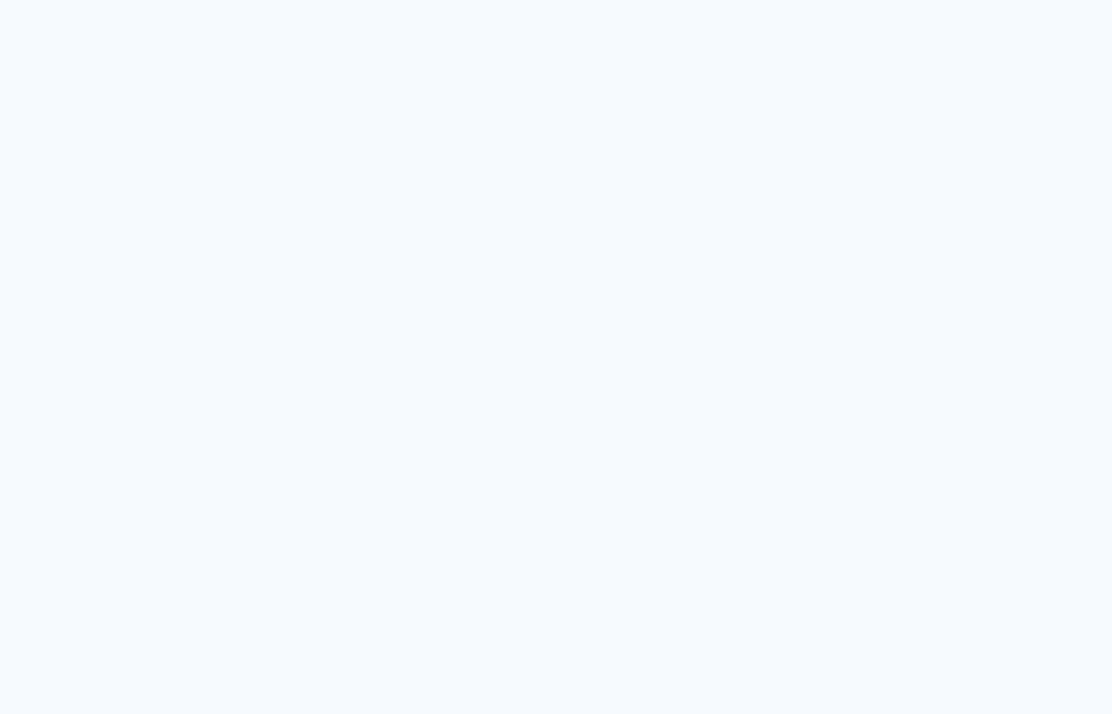 scroll, scrollTop: 0, scrollLeft: 0, axis: both 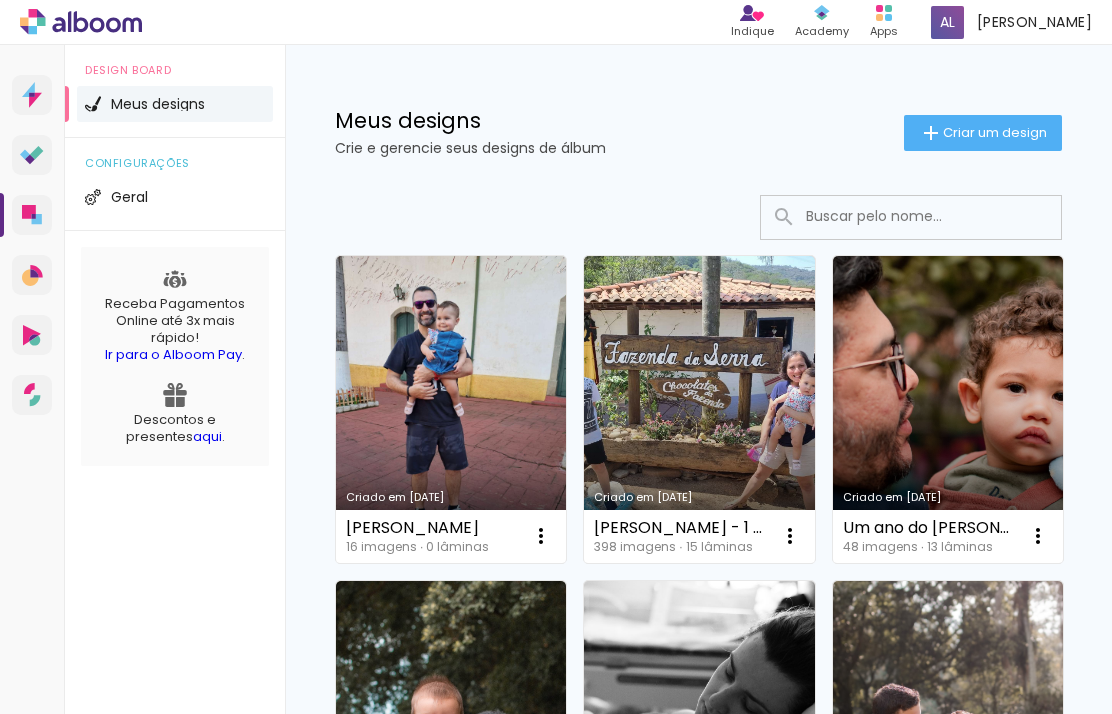 click on "Criar um design" 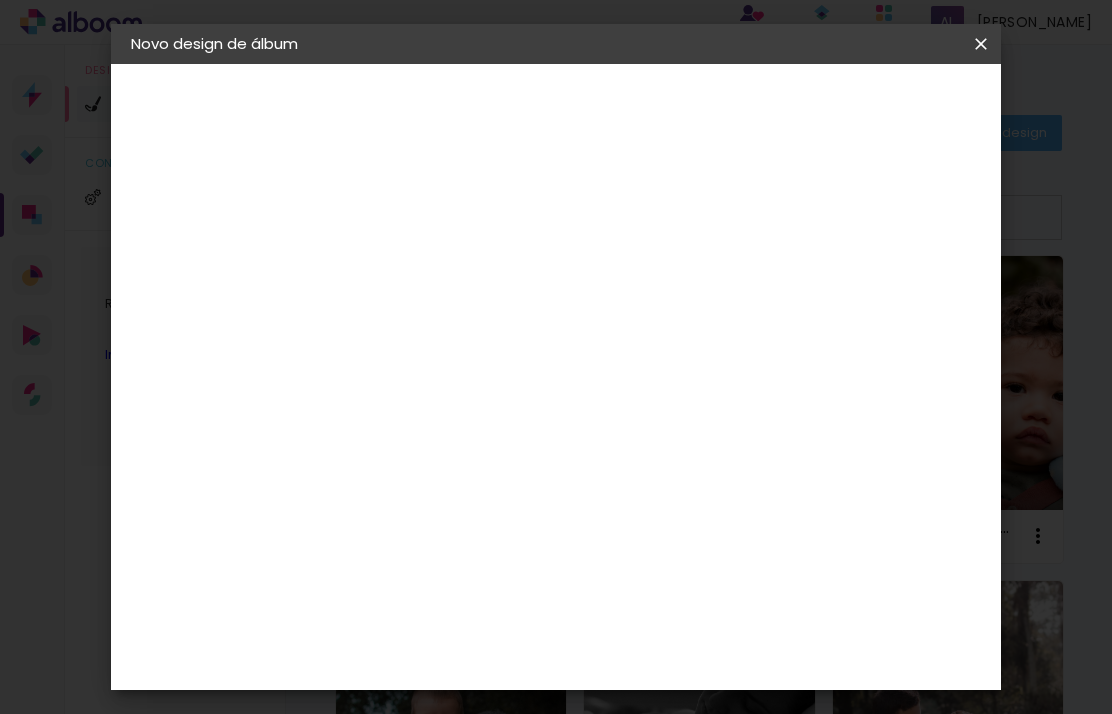 click at bounding box center [458, 268] 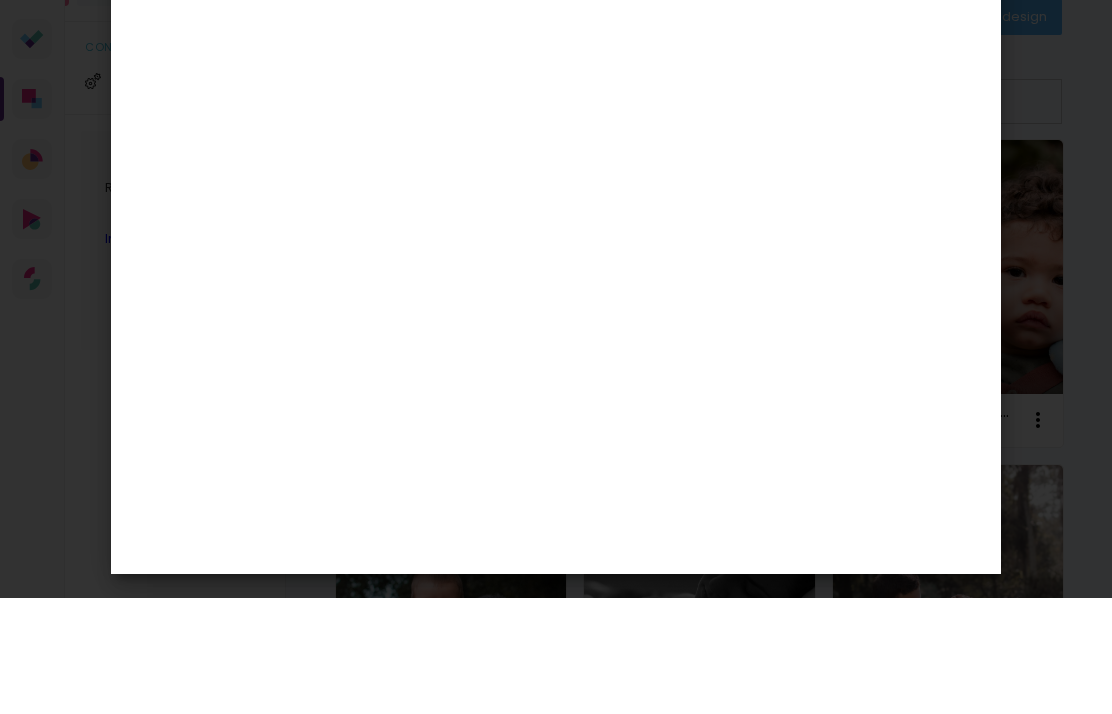 type on "[PERSON_NAME]" 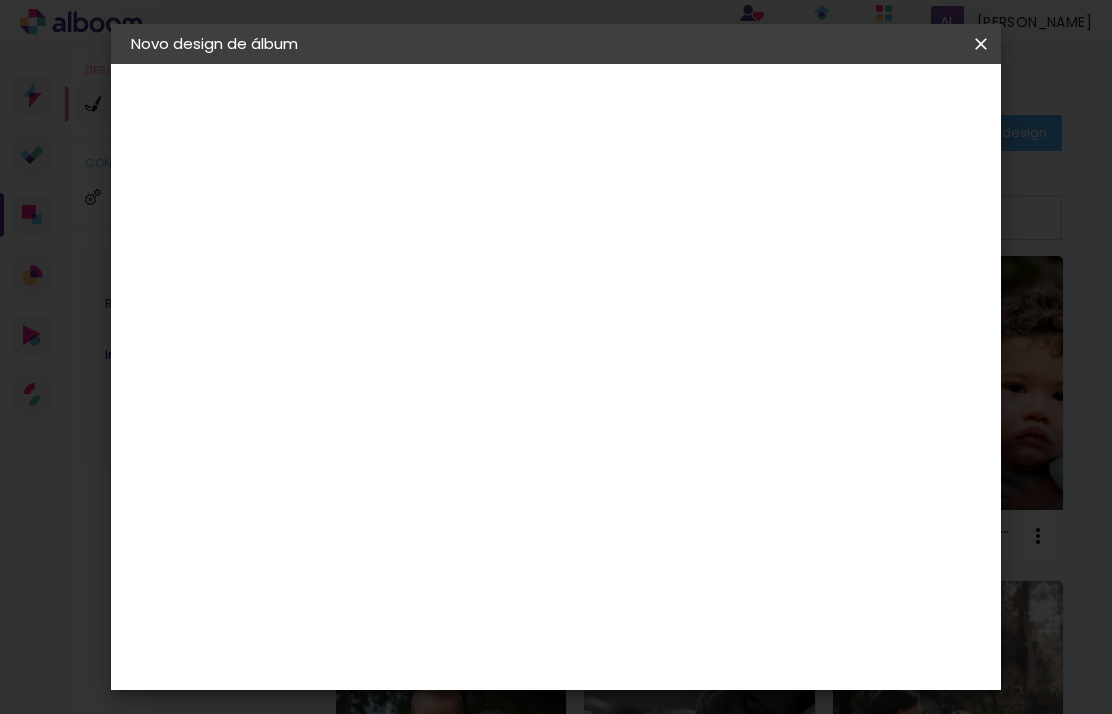 click on "Avançar" at bounding box center [0, 0] 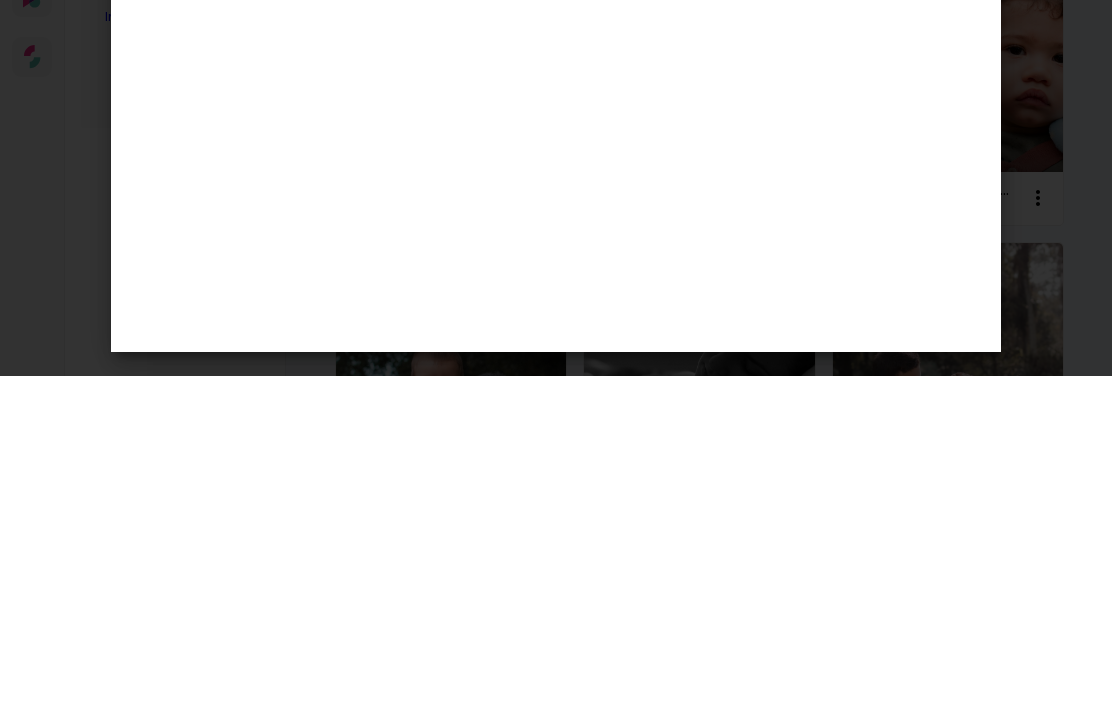 type on "3" 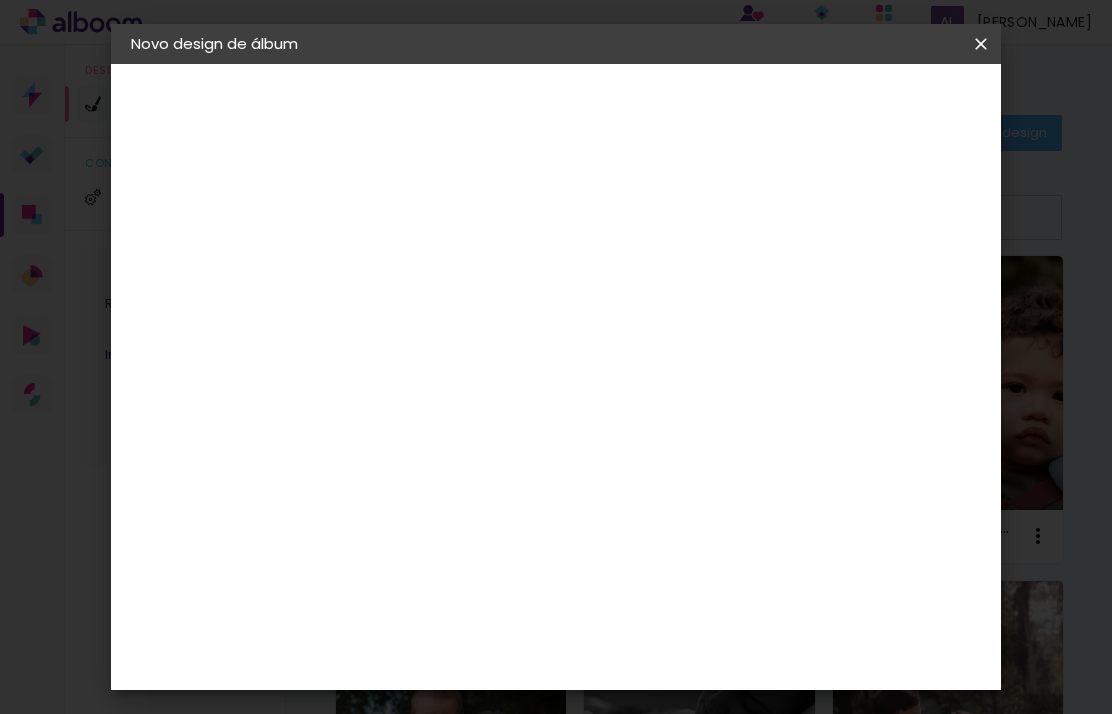 scroll, scrollTop: 582, scrollLeft: 0, axis: vertical 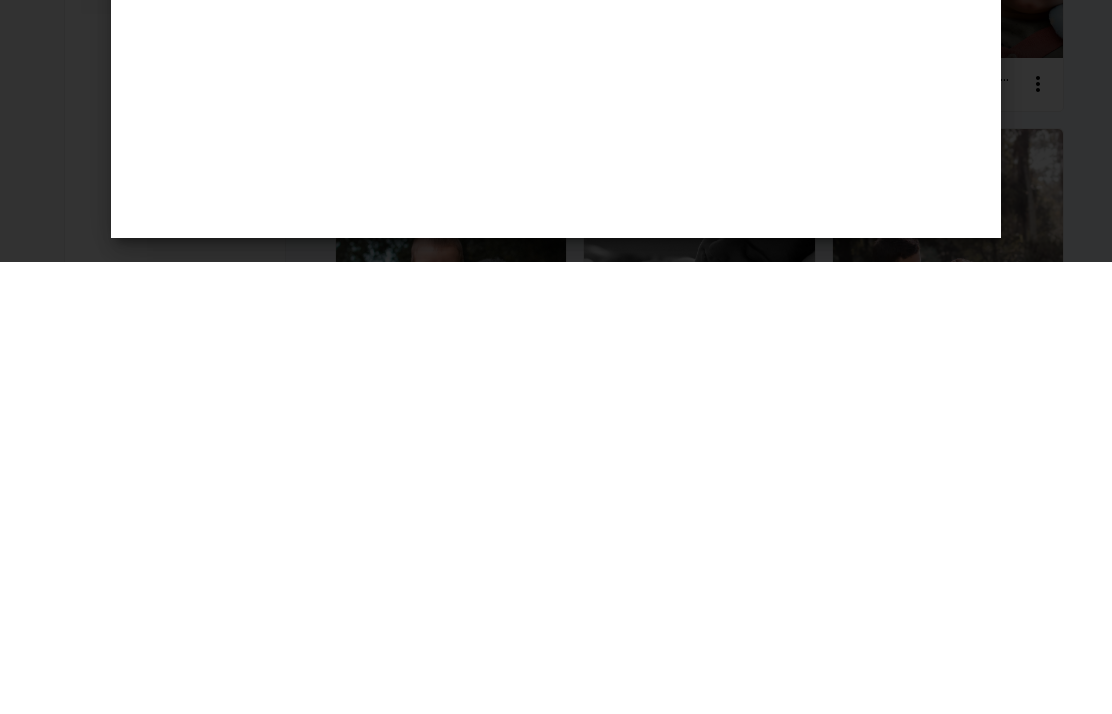 click on "60 cm" at bounding box center (686, 655) 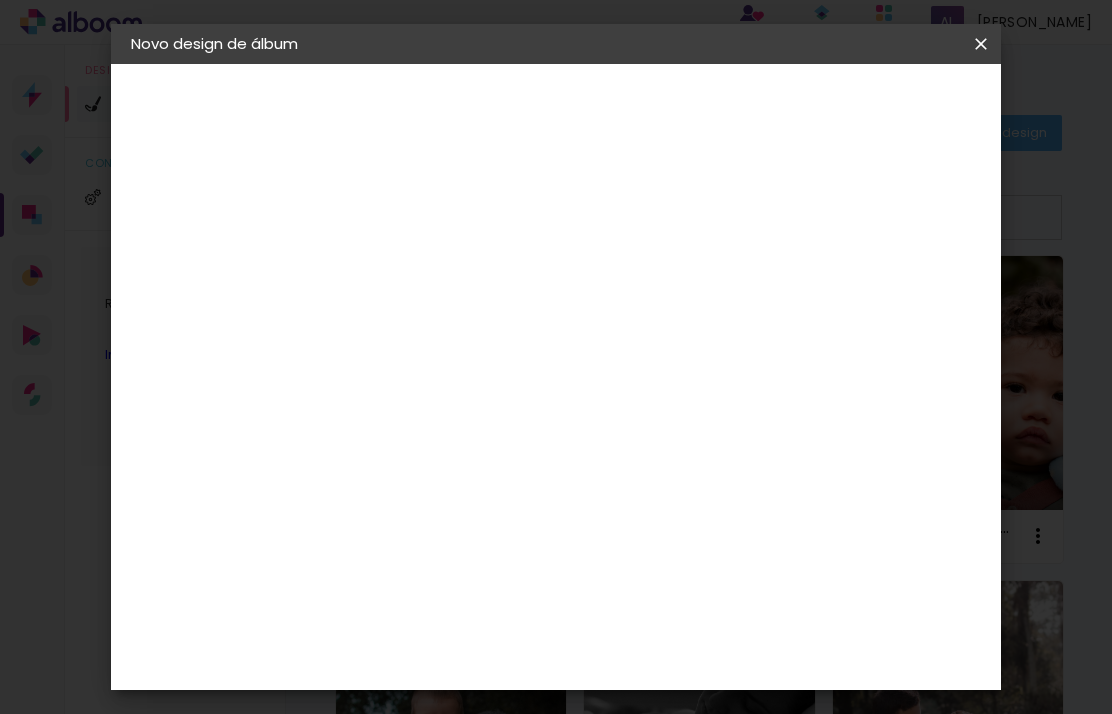 click on "60" at bounding box center (674, 654) 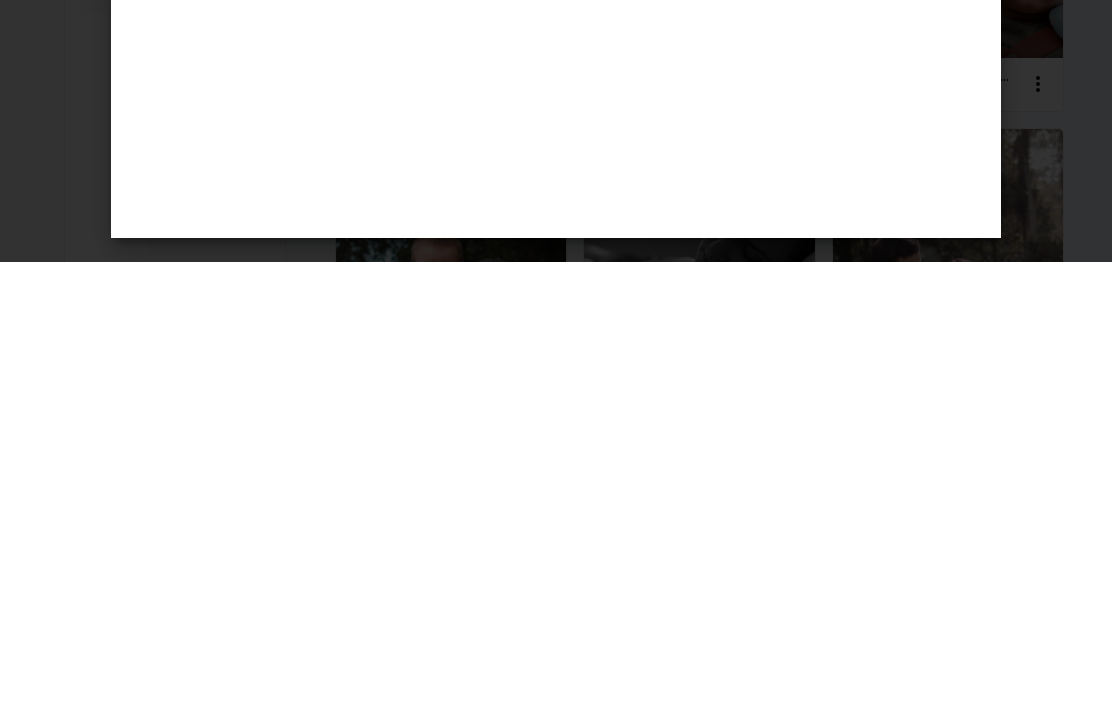 type on "6" 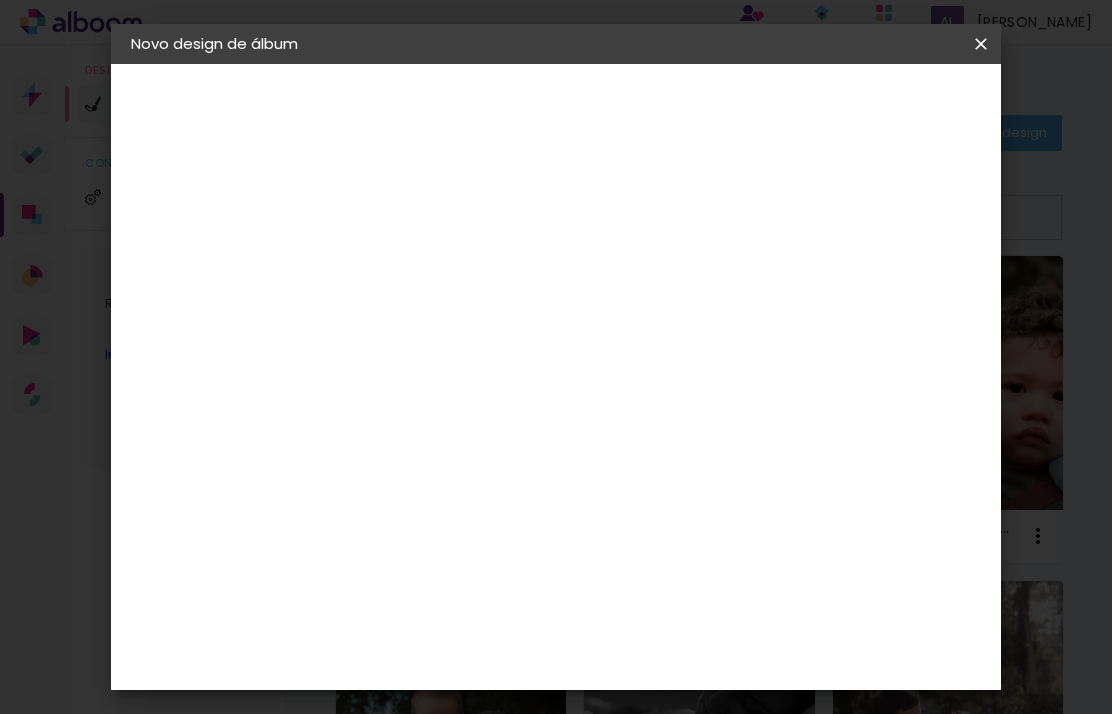 scroll, scrollTop: 1630, scrollLeft: 0, axis: vertical 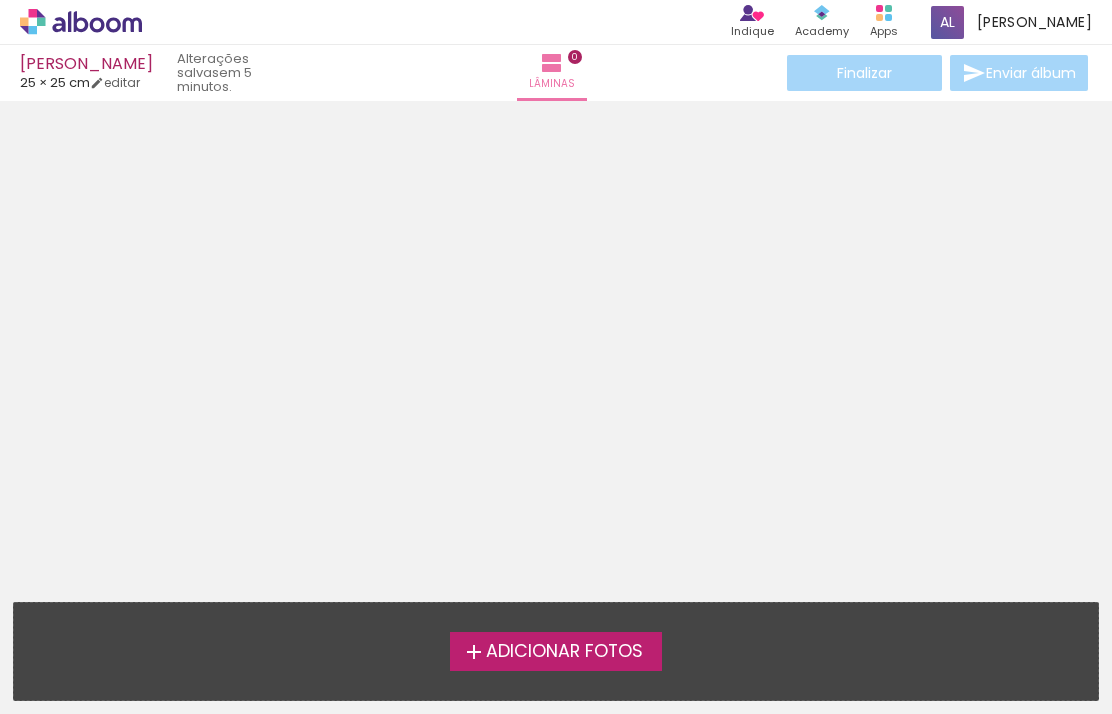 click on "Adicionar Fotos" at bounding box center (556, 651) 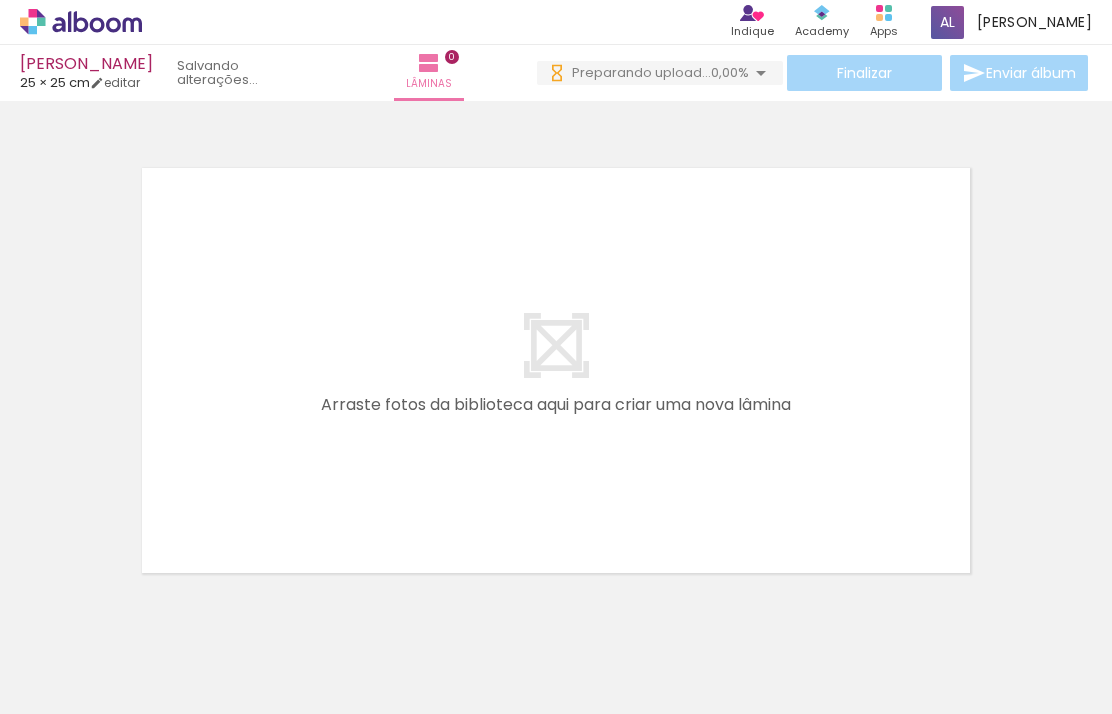 scroll, scrollTop: 0, scrollLeft: 0, axis: both 